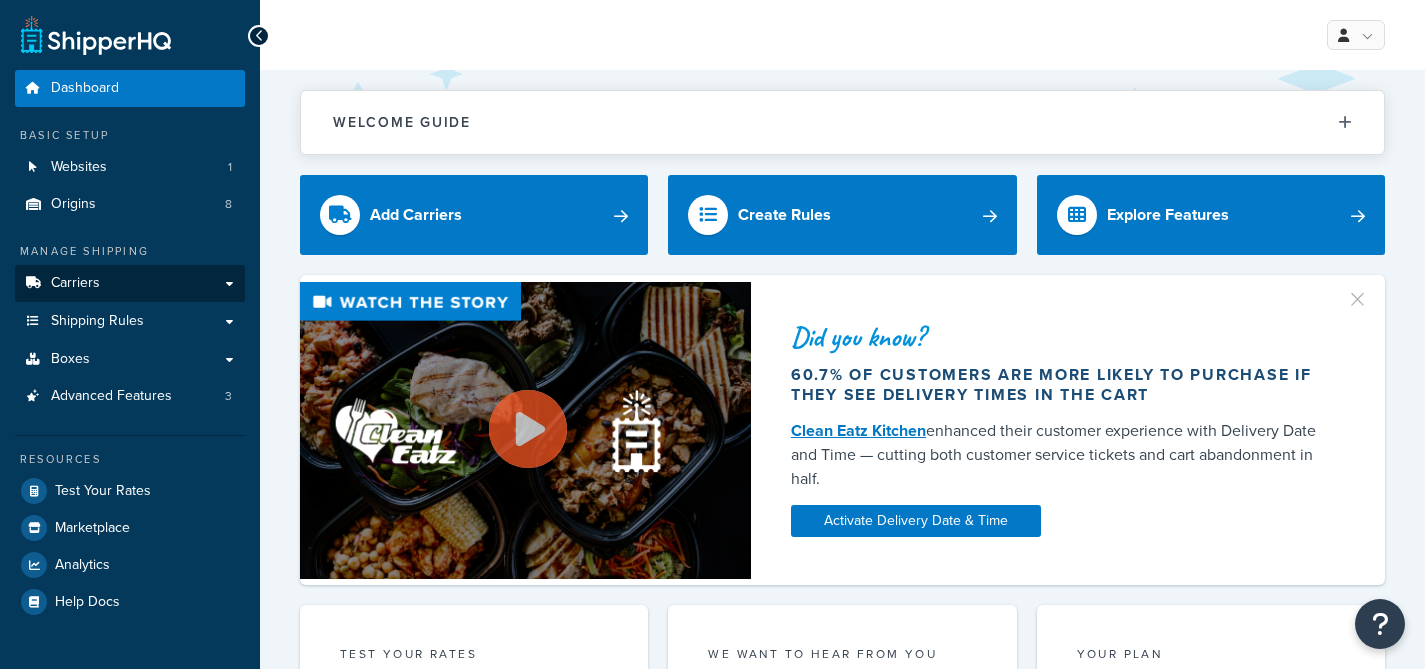 scroll, scrollTop: 0, scrollLeft: 0, axis: both 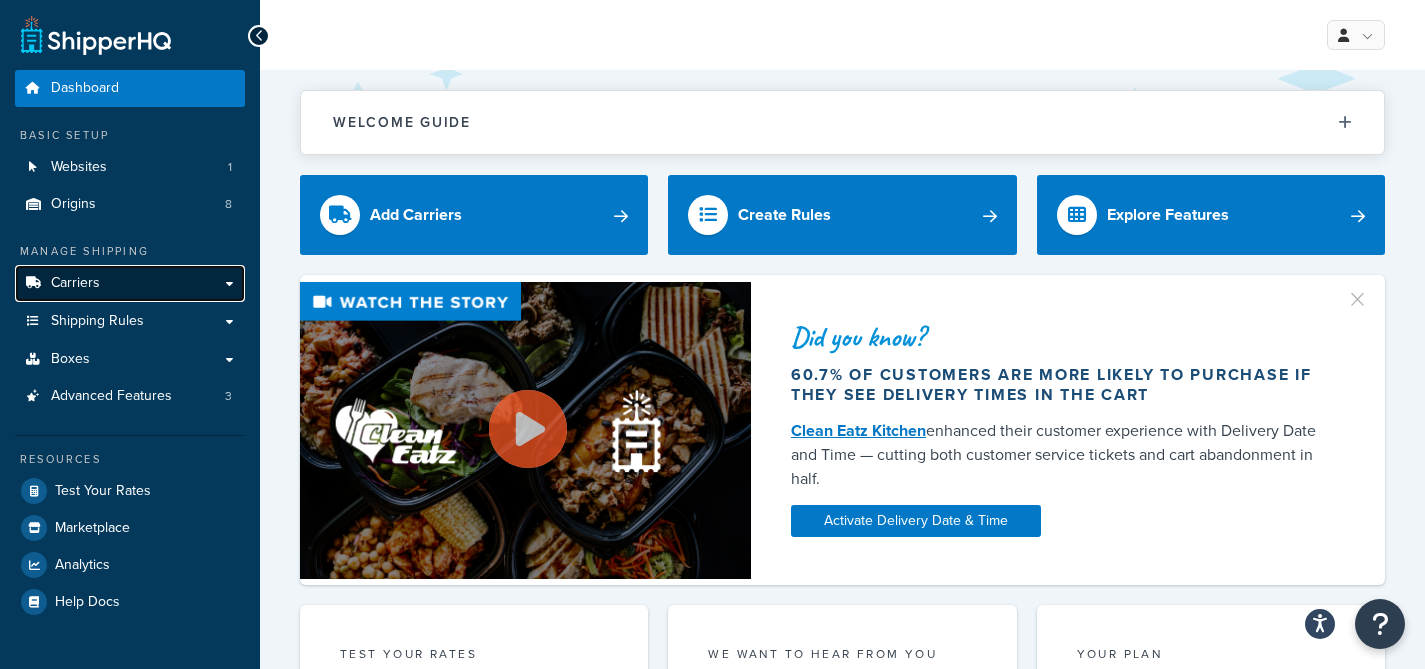 click on "Carriers" at bounding box center [130, 283] 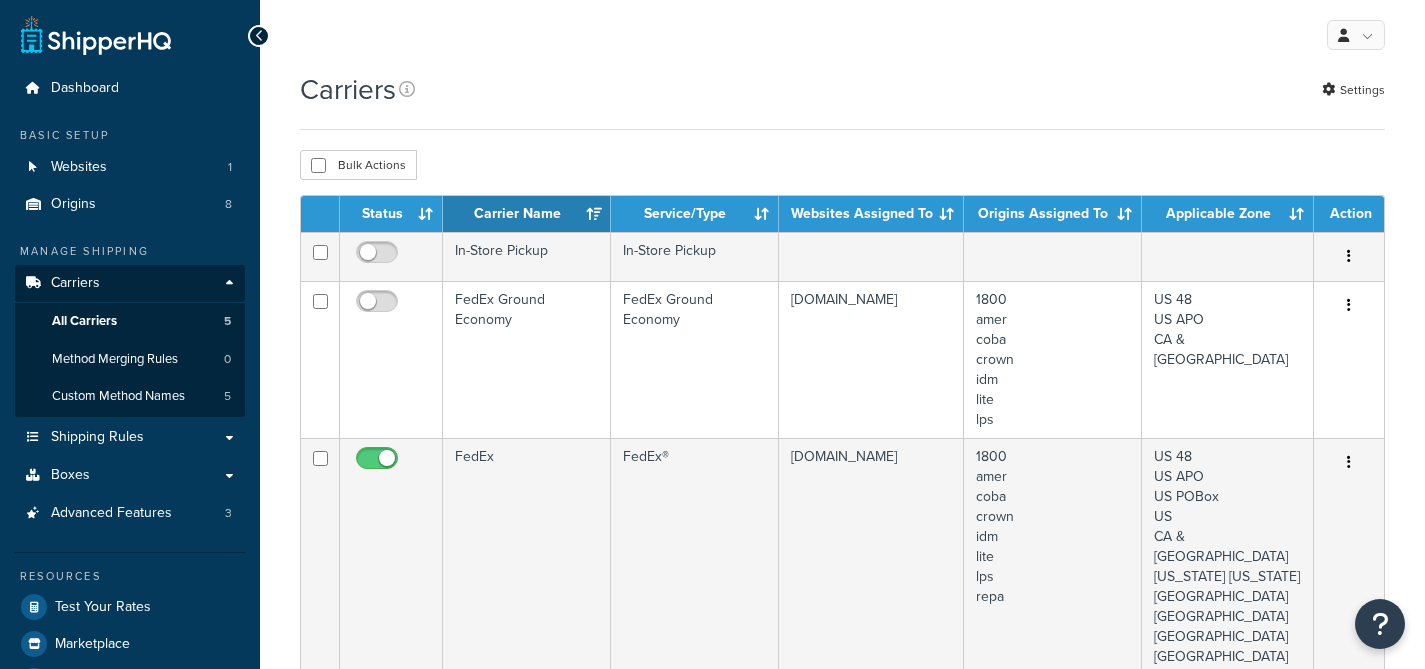 scroll, scrollTop: 0, scrollLeft: 0, axis: both 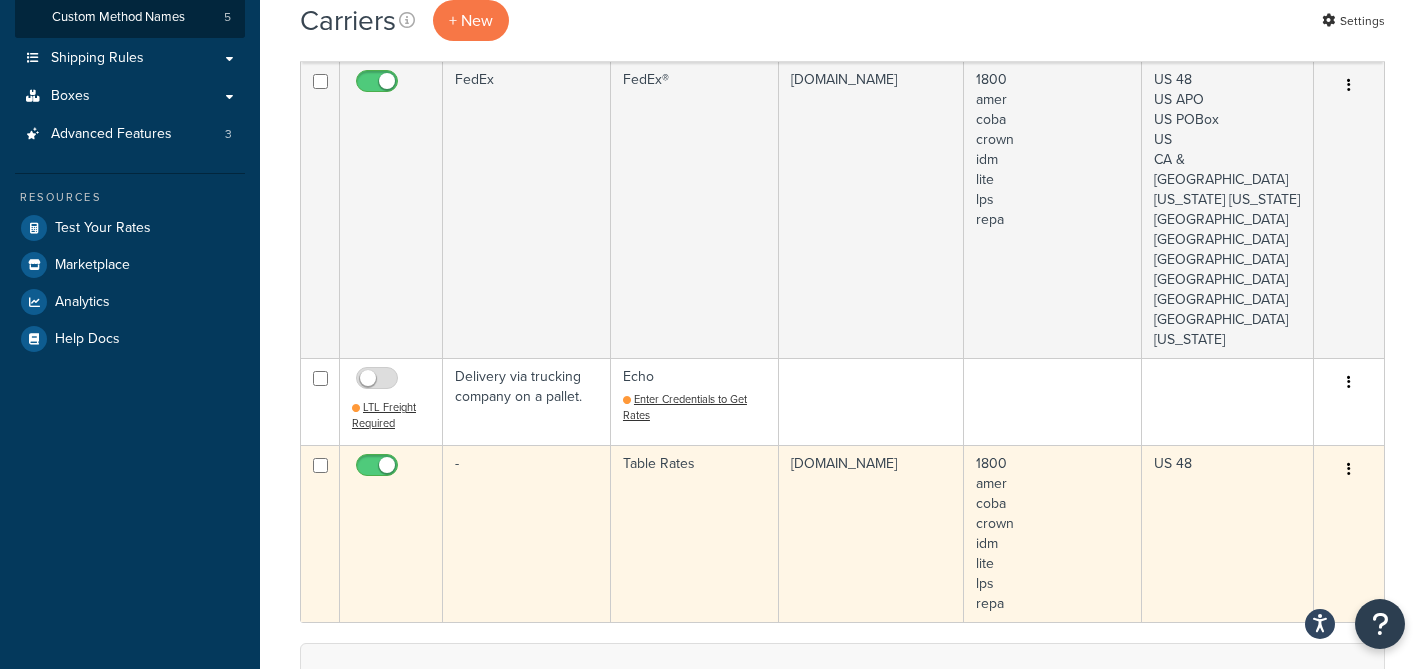 click on "-" at bounding box center [527, 533] 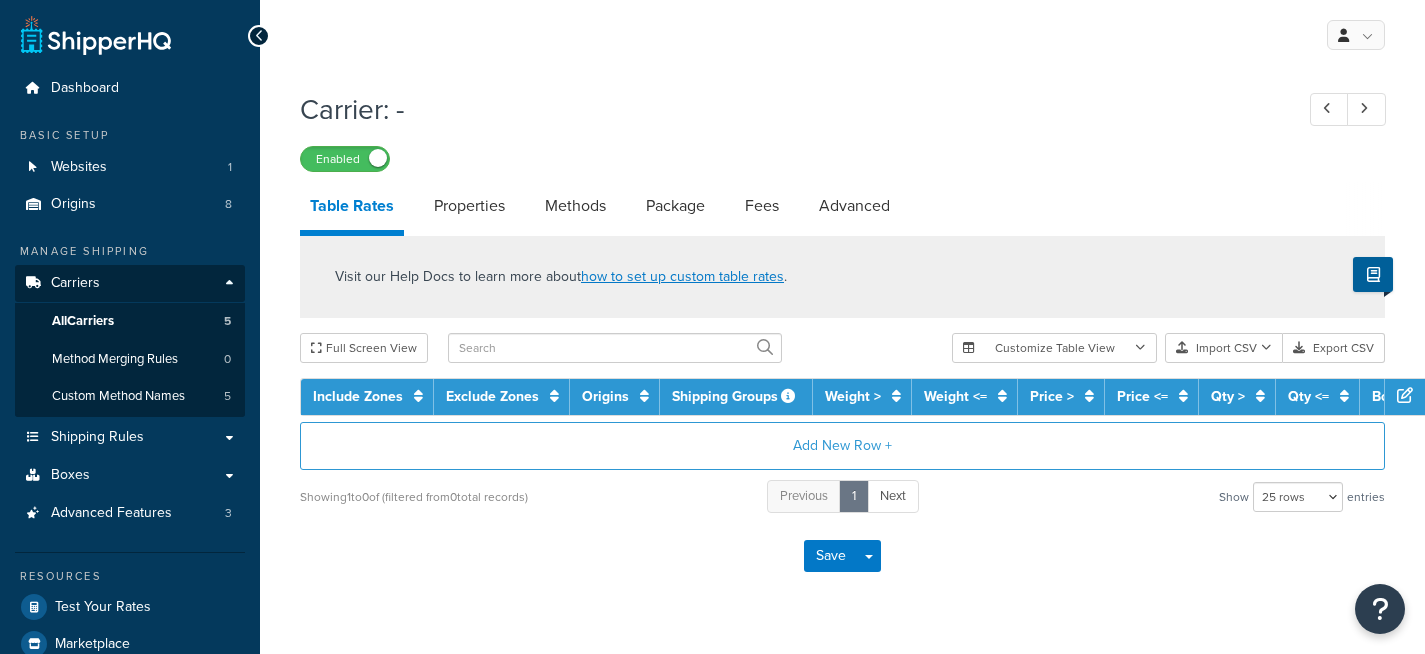 select on "25" 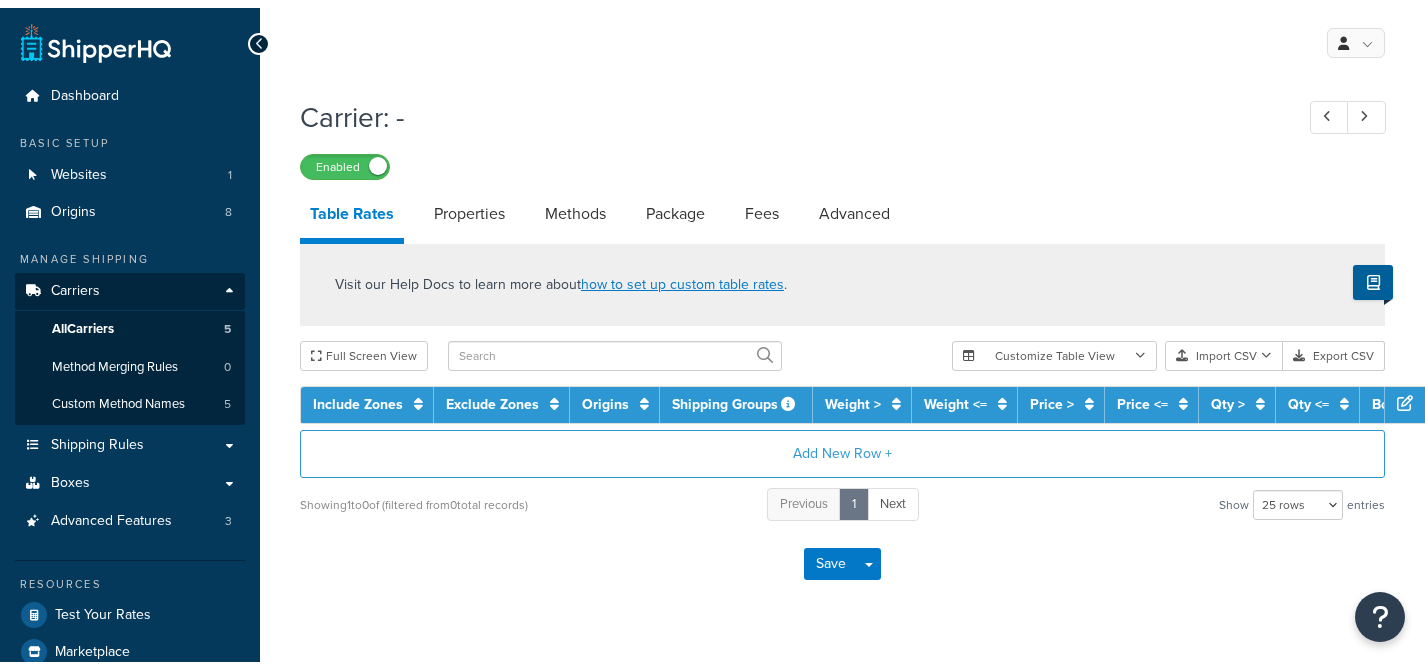 scroll, scrollTop: 0, scrollLeft: 0, axis: both 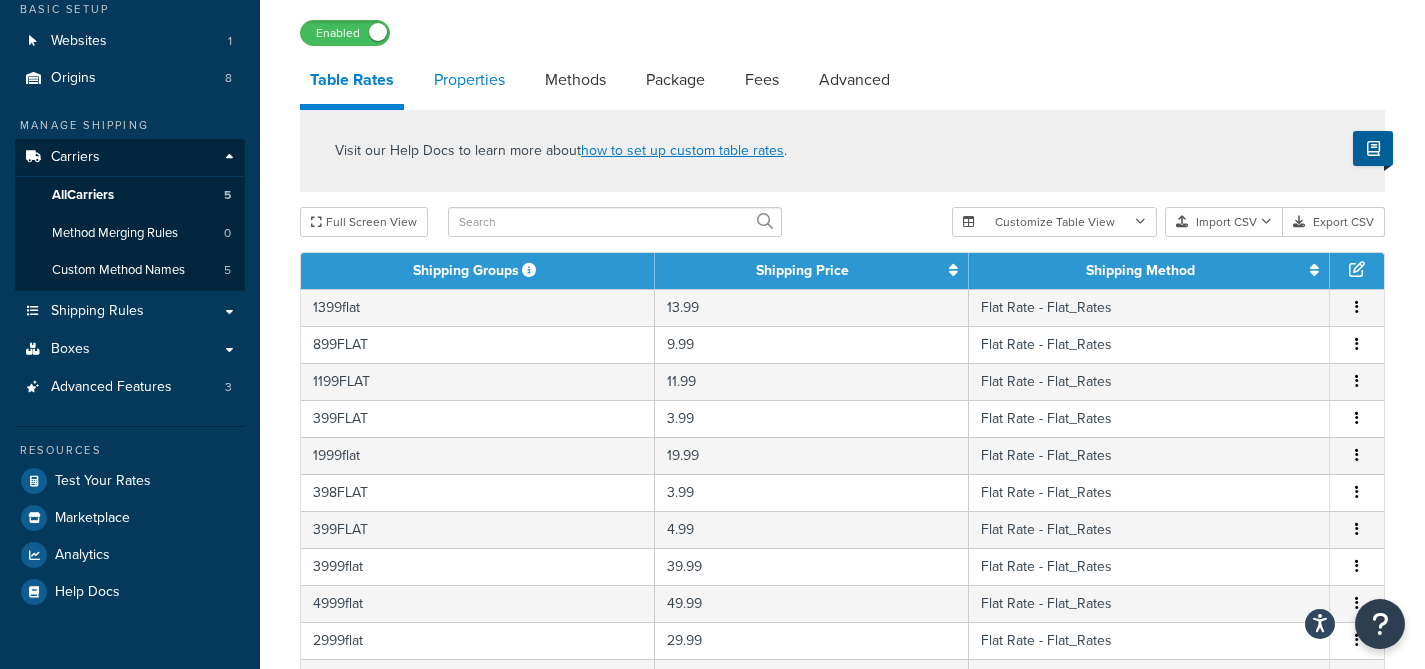 click on "Properties" at bounding box center (469, 80) 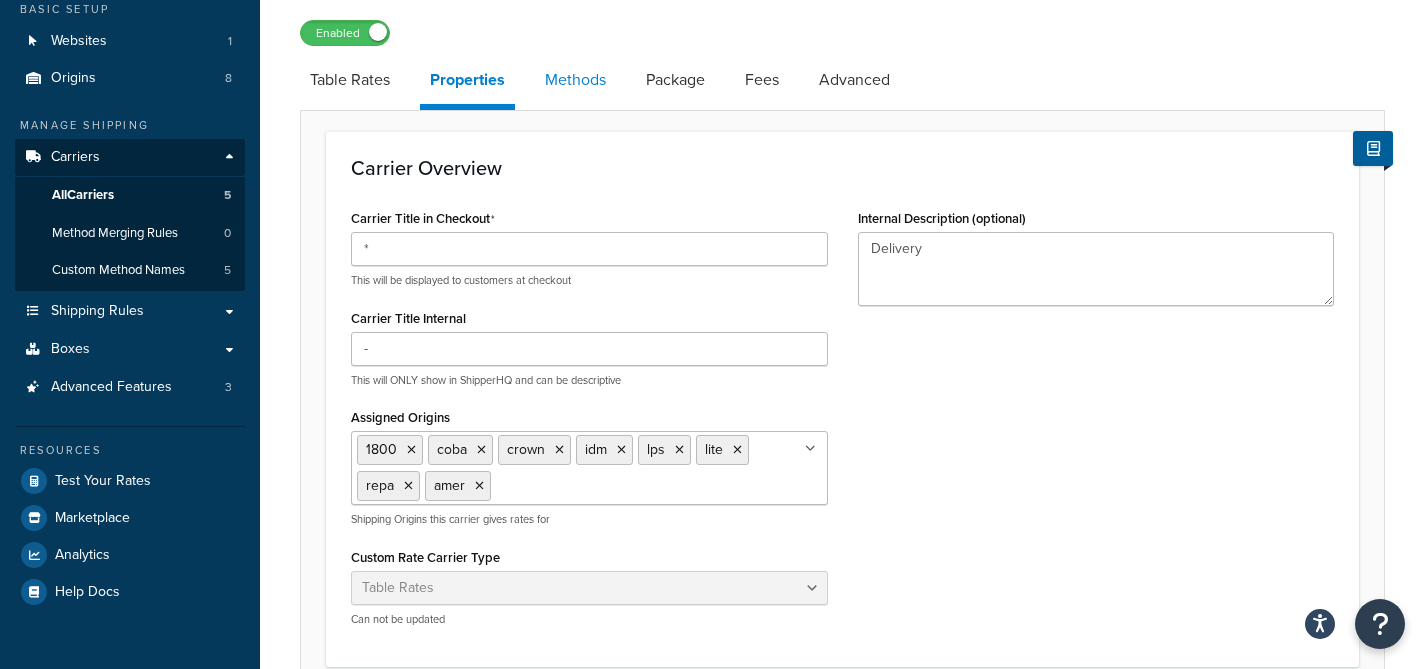 click on "Methods" at bounding box center (575, 80) 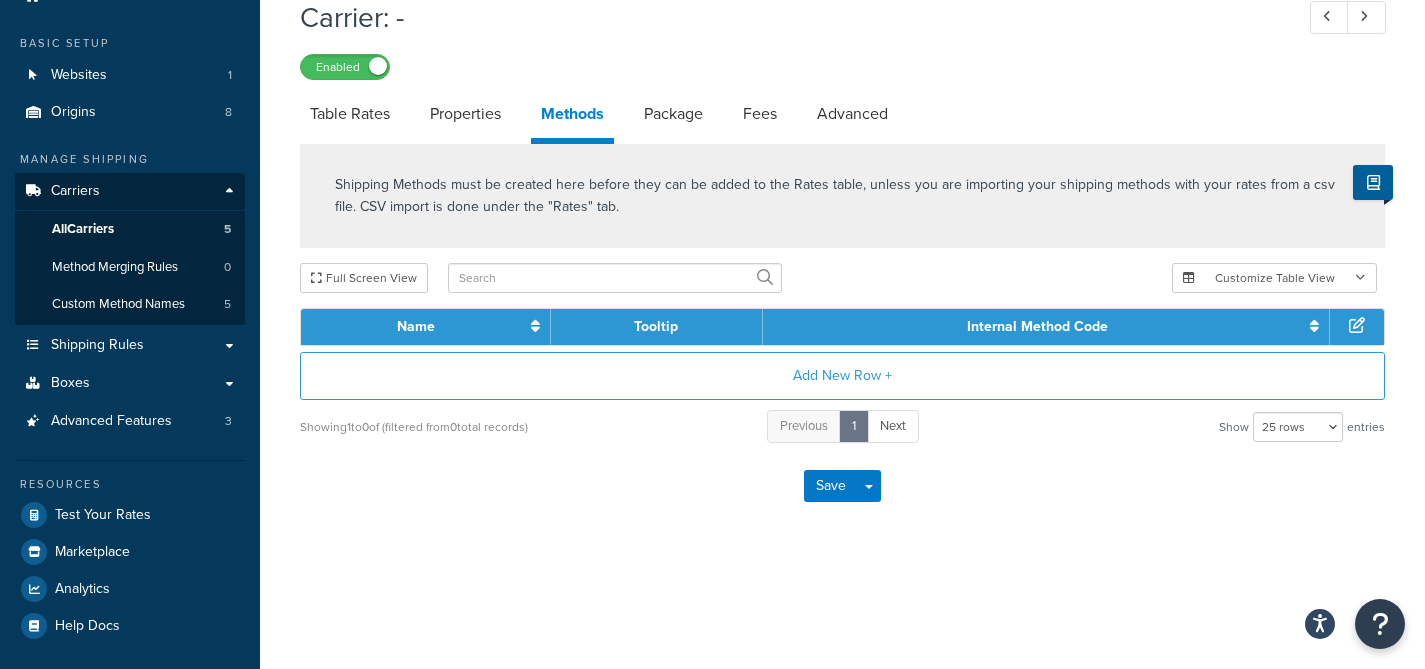 scroll, scrollTop: 92, scrollLeft: 0, axis: vertical 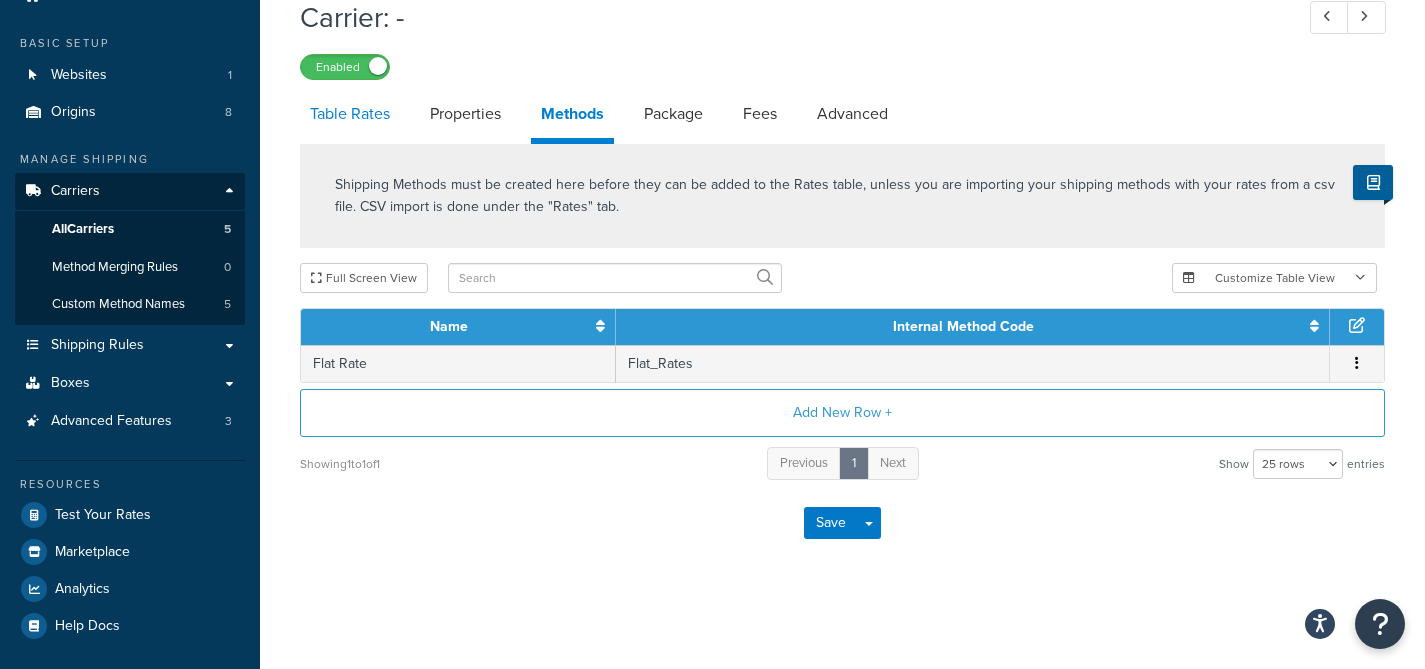 click on "Table Rates" at bounding box center (350, 114) 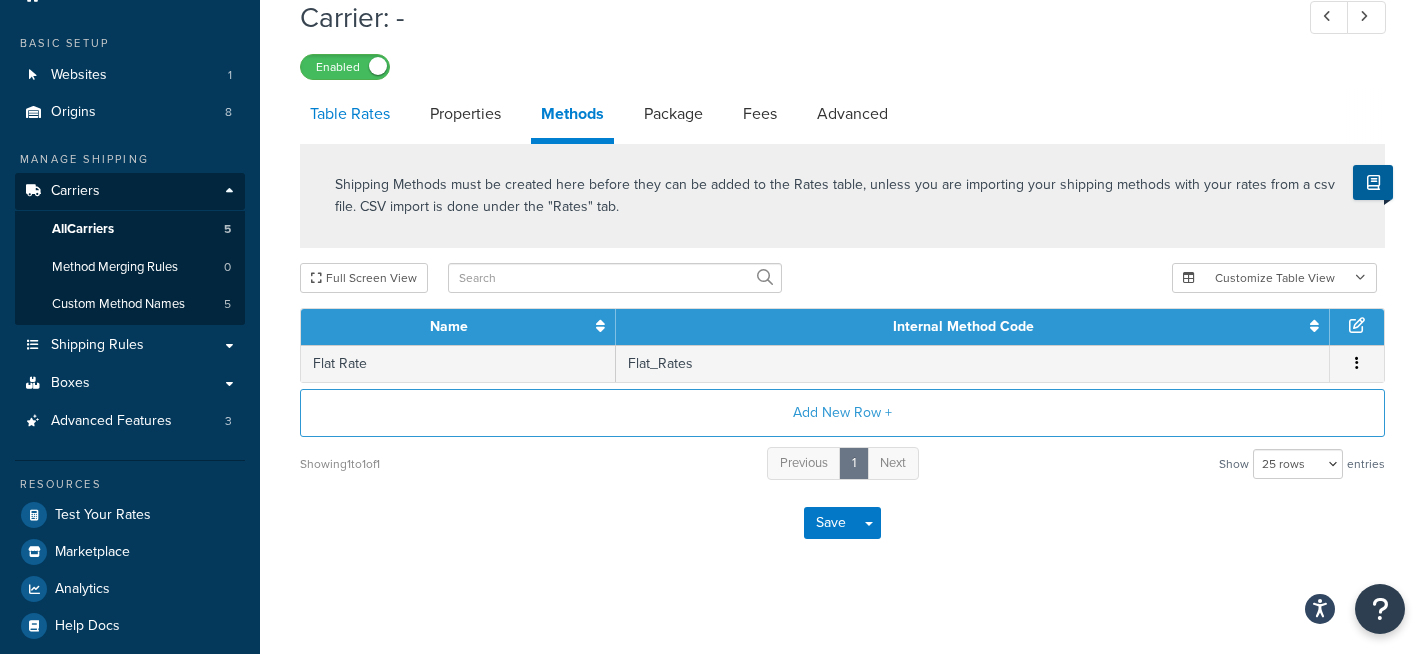 select on "25" 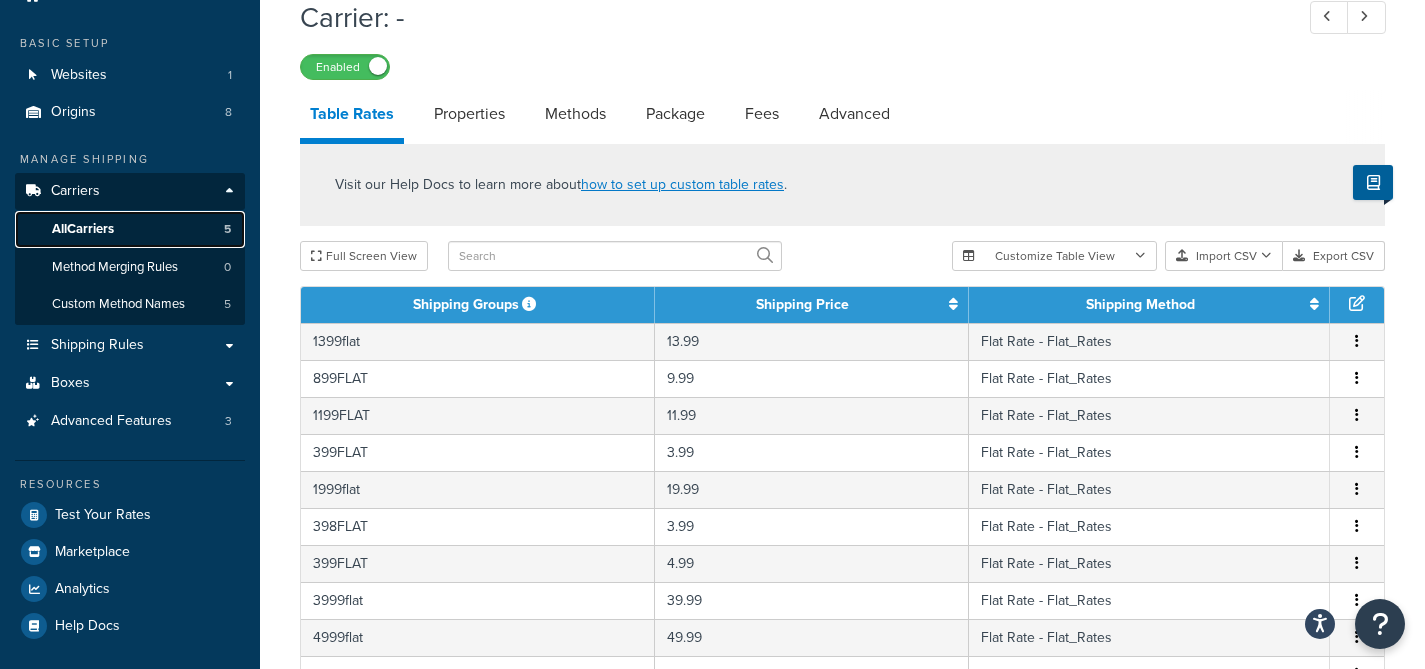 click on "All  Carriers 5" at bounding box center (130, 229) 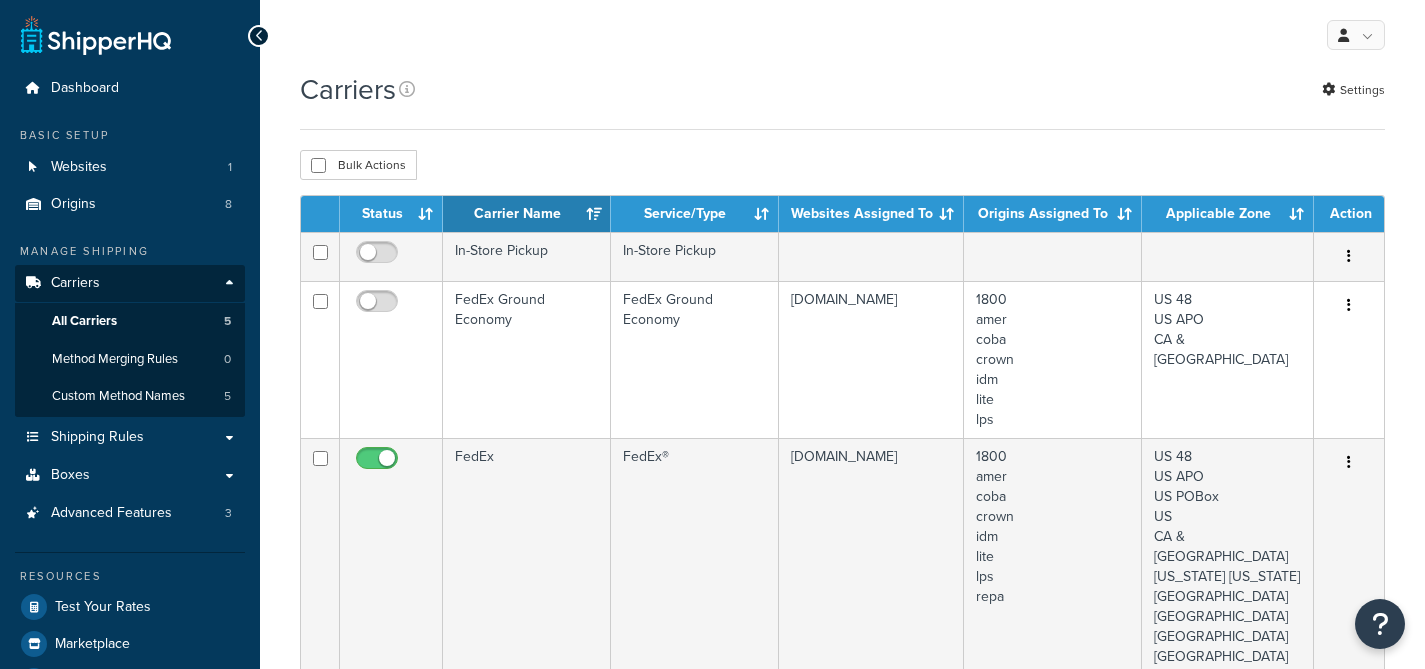 scroll, scrollTop: 0, scrollLeft: 0, axis: both 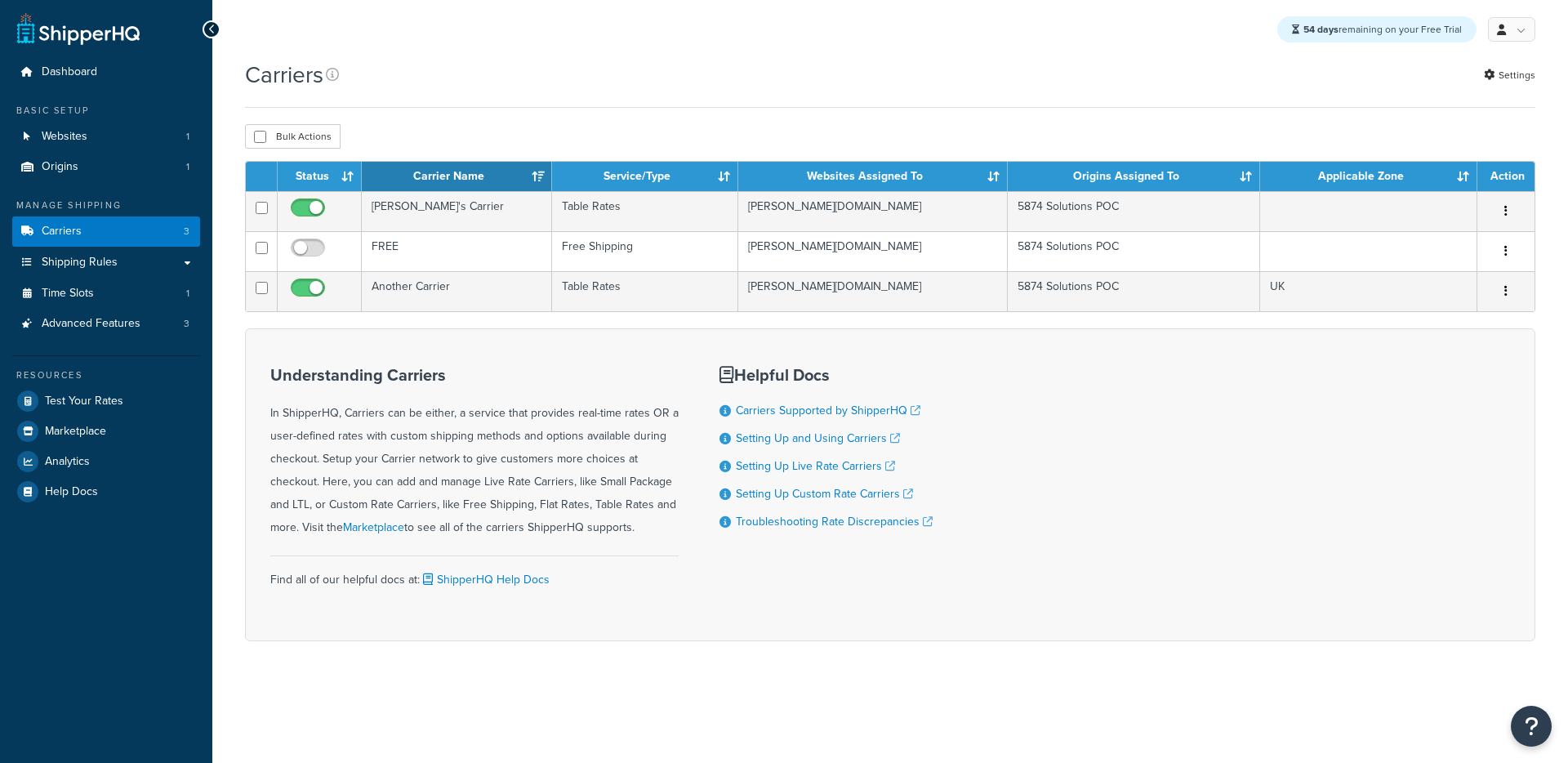 click on "Websites
1" at bounding box center [106, 136] 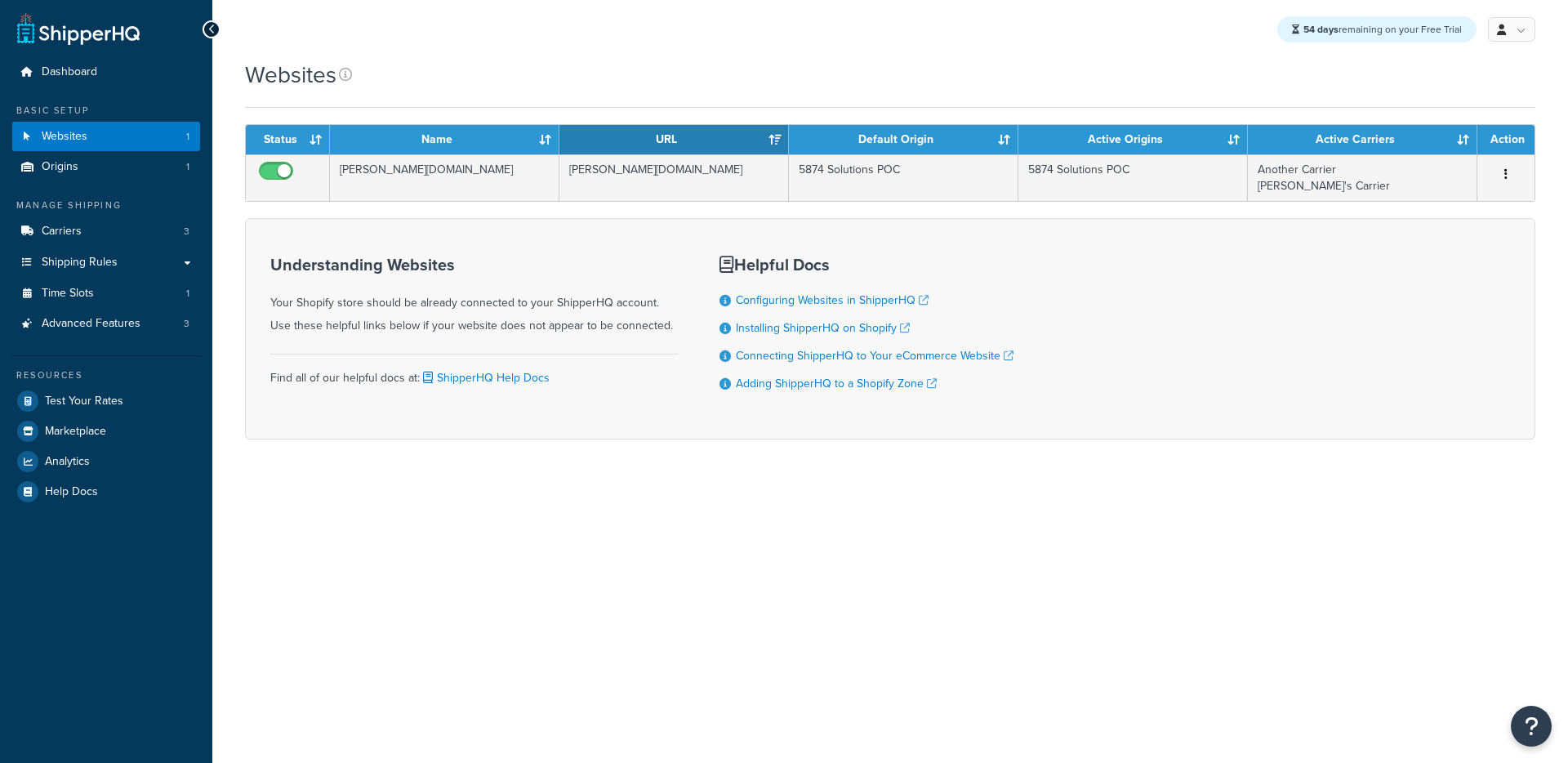 scroll, scrollTop: 0, scrollLeft: 0, axis: both 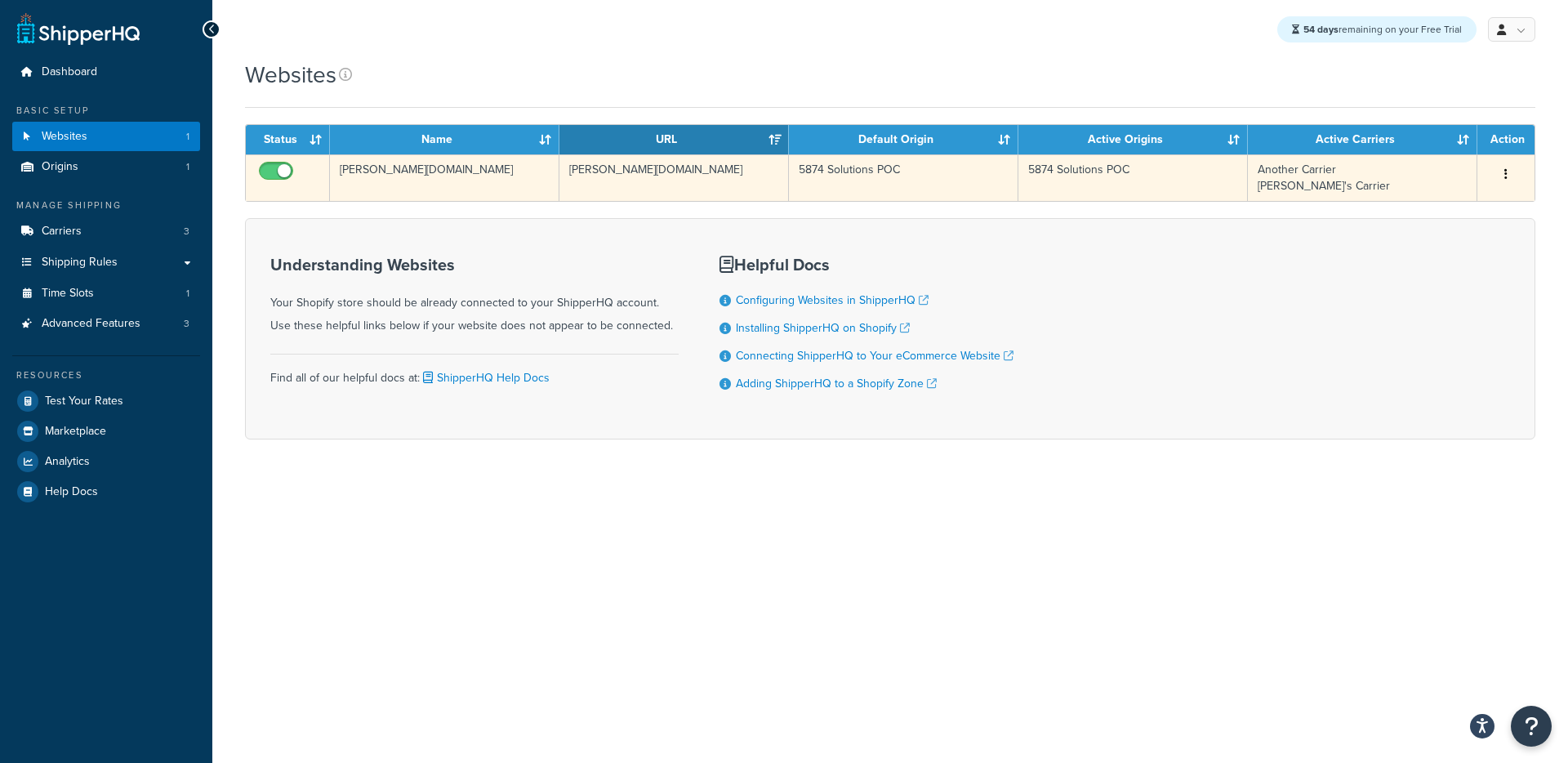 click on "[PERSON_NAME][DOMAIN_NAME]" at bounding box center [444, 177] 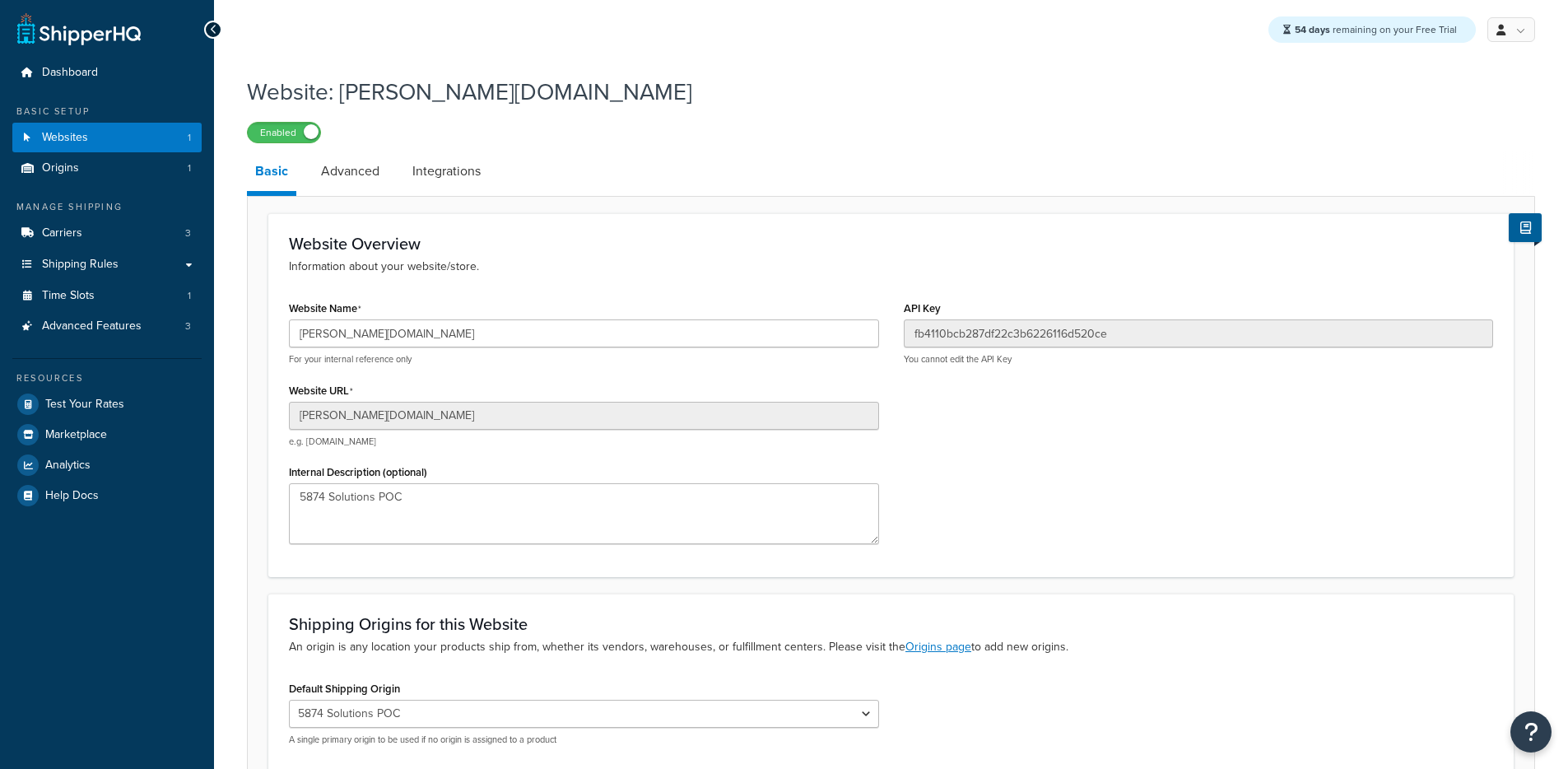 scroll, scrollTop: 0, scrollLeft: 0, axis: both 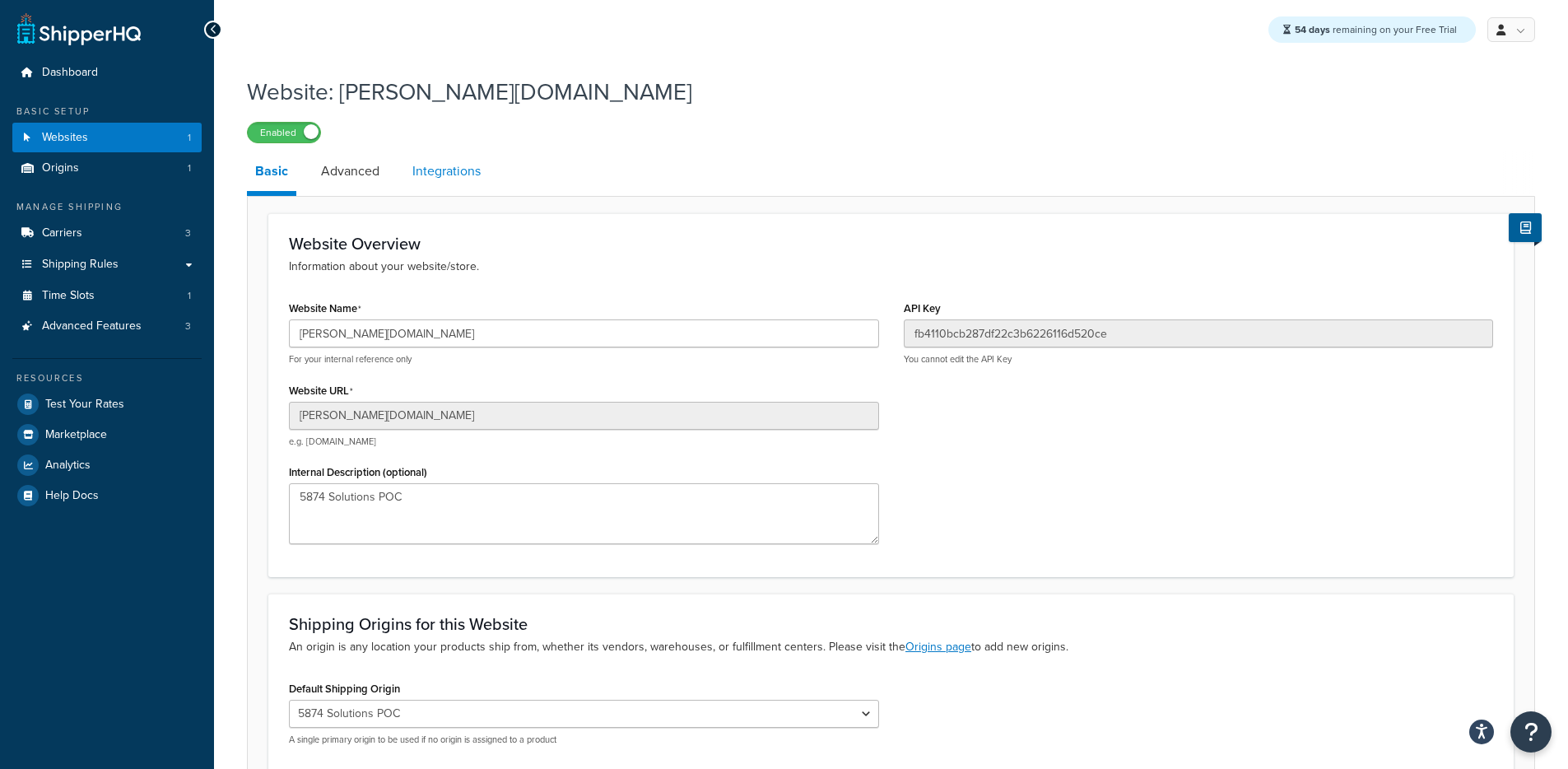 click on "Integrations" at bounding box center (446, 171) 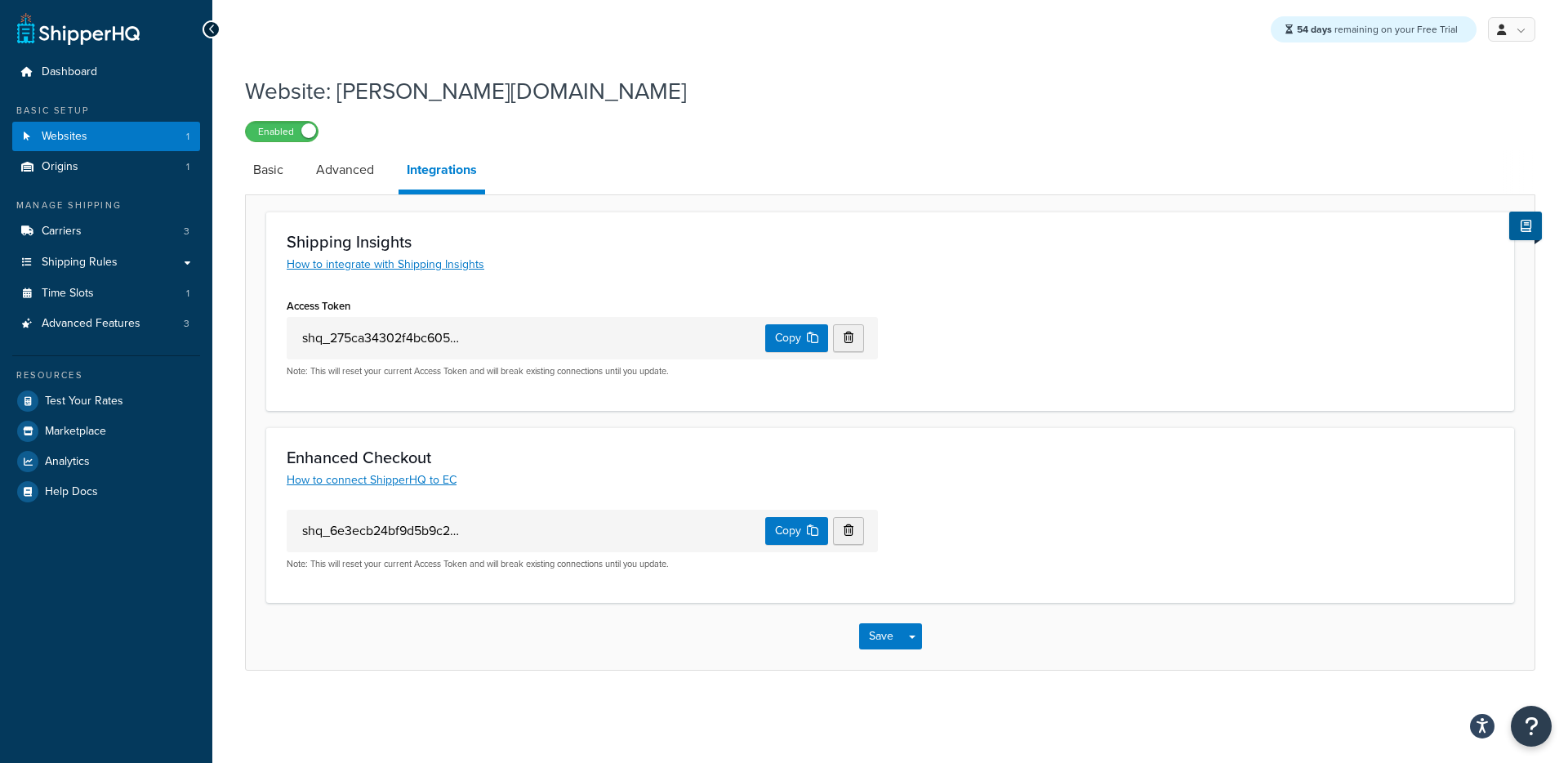 scroll, scrollTop: 0, scrollLeft: 162, axis: horizontal 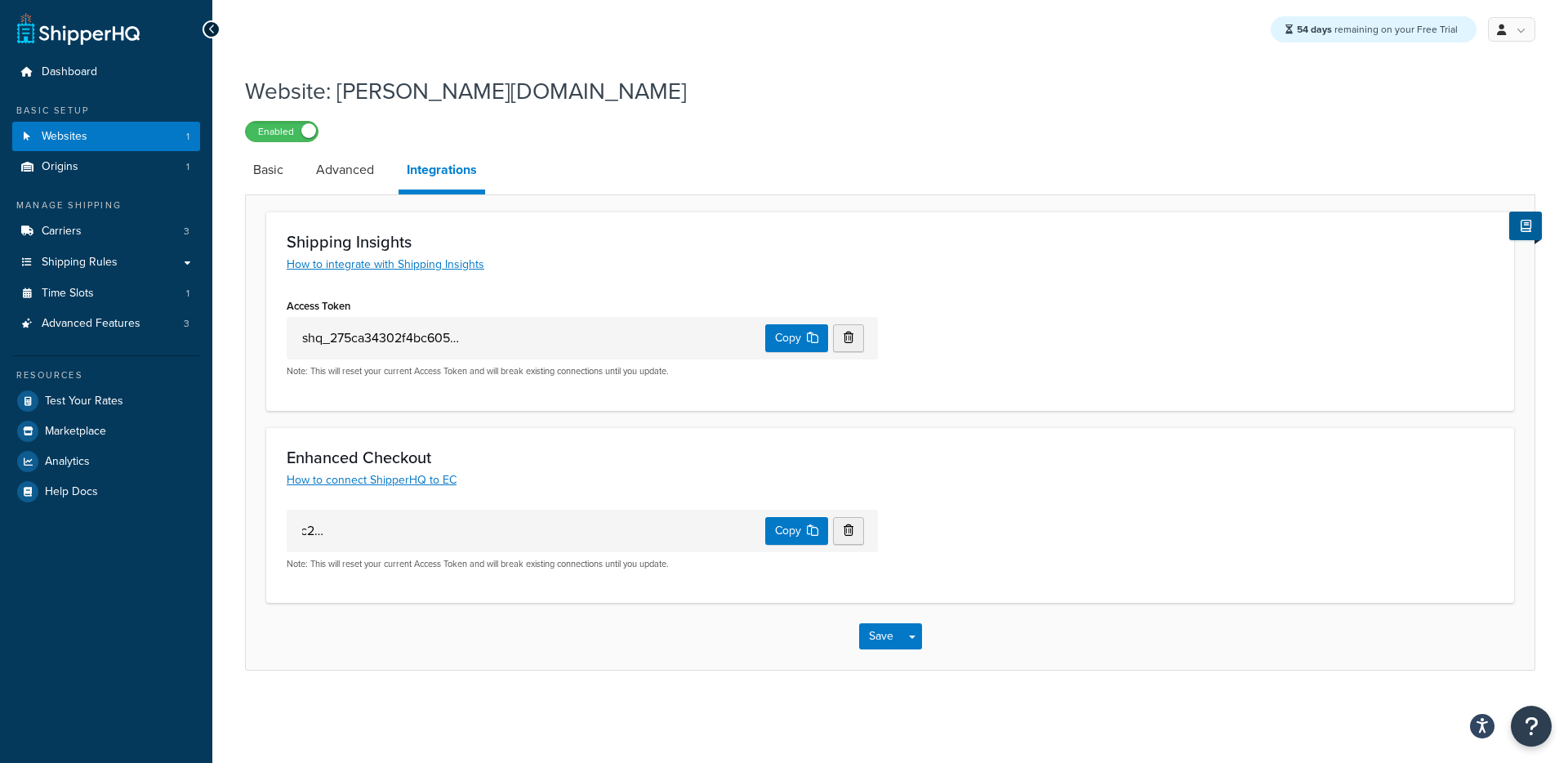 drag, startPoint x: 396, startPoint y: 524, endPoint x: 575, endPoint y: 529, distance: 179.06982 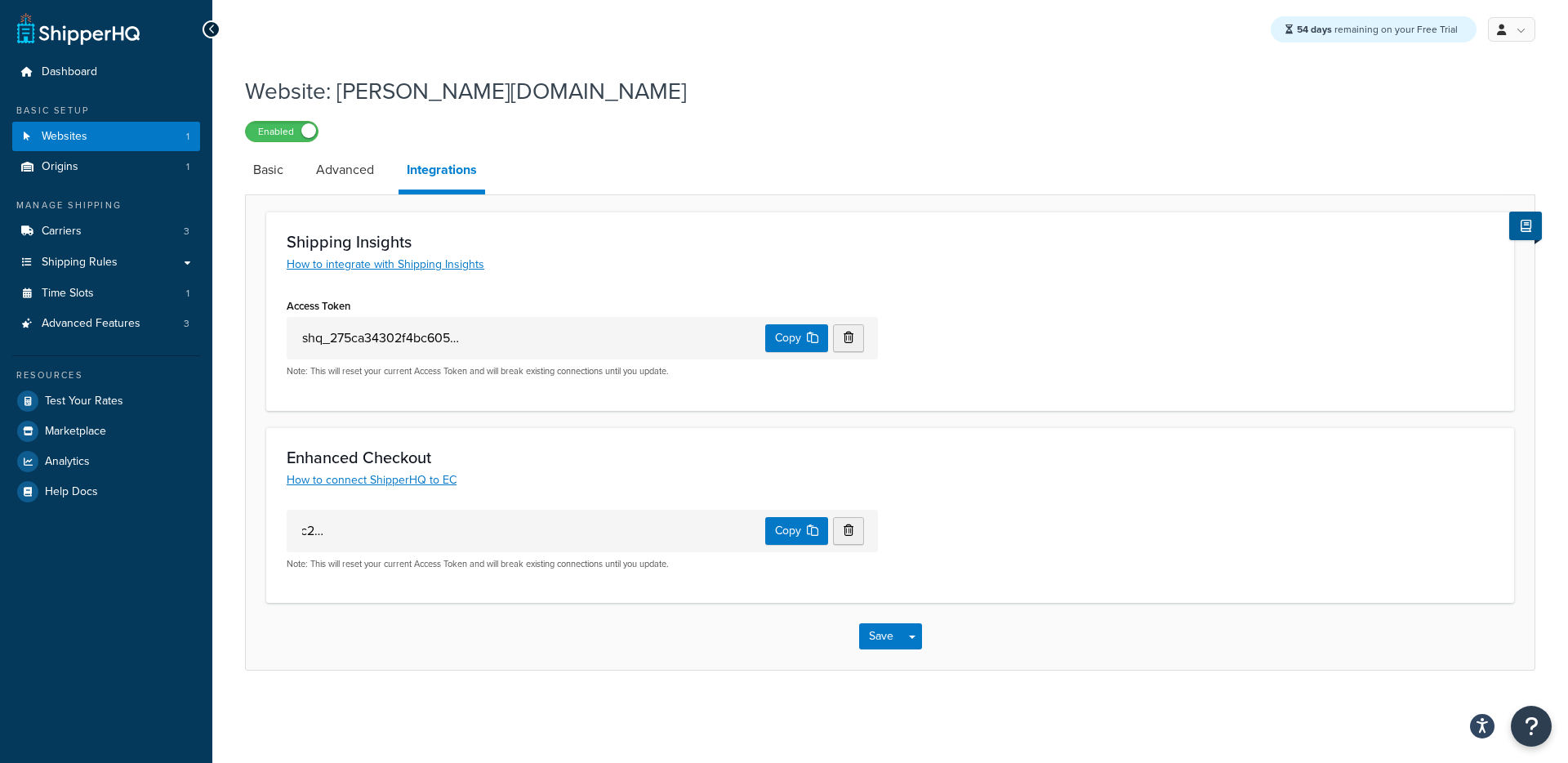 scroll, scrollTop: 0, scrollLeft: 0, axis: both 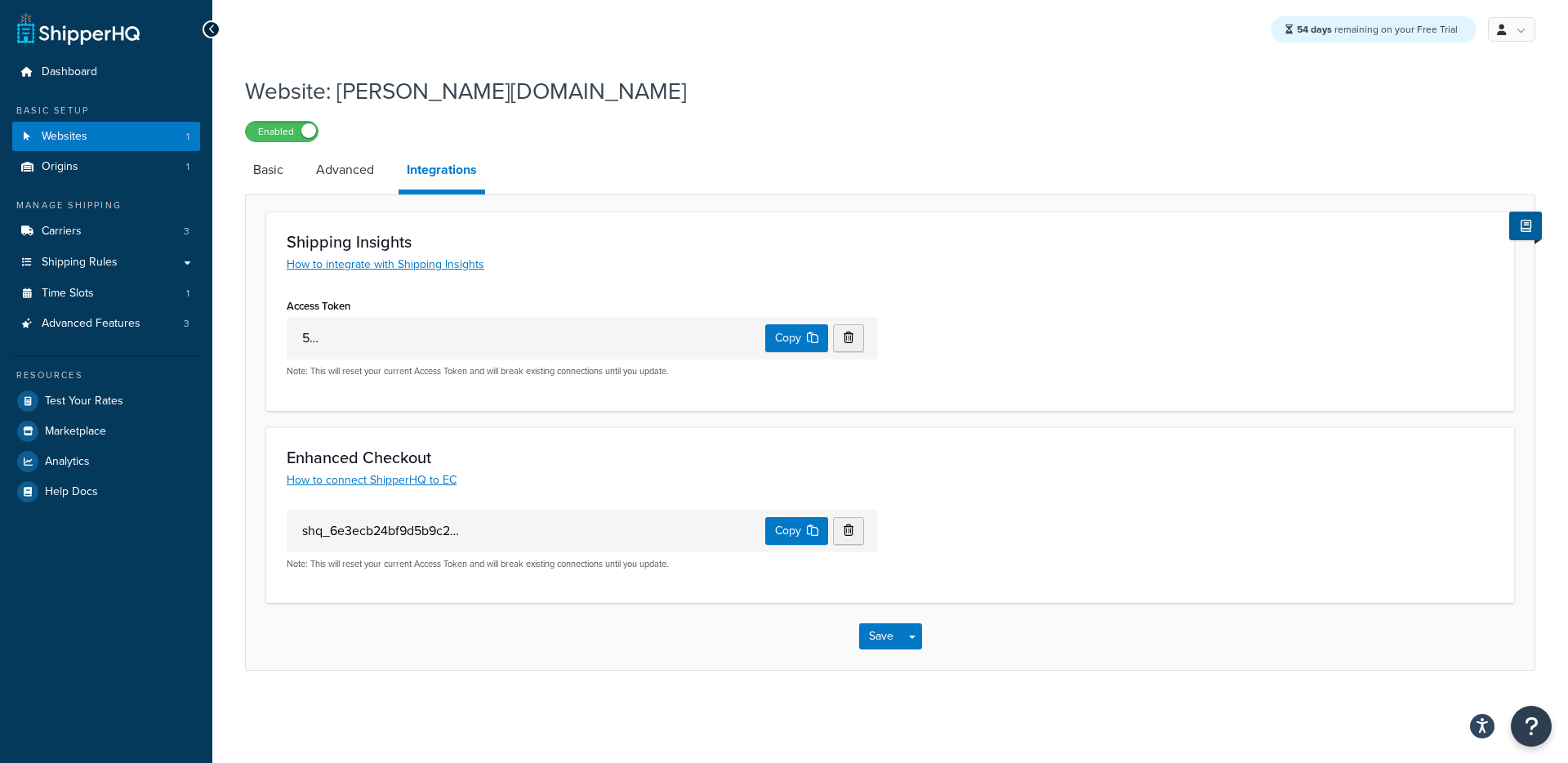 drag, startPoint x: 394, startPoint y: 336, endPoint x: 564, endPoint y: 332, distance: 170.04705 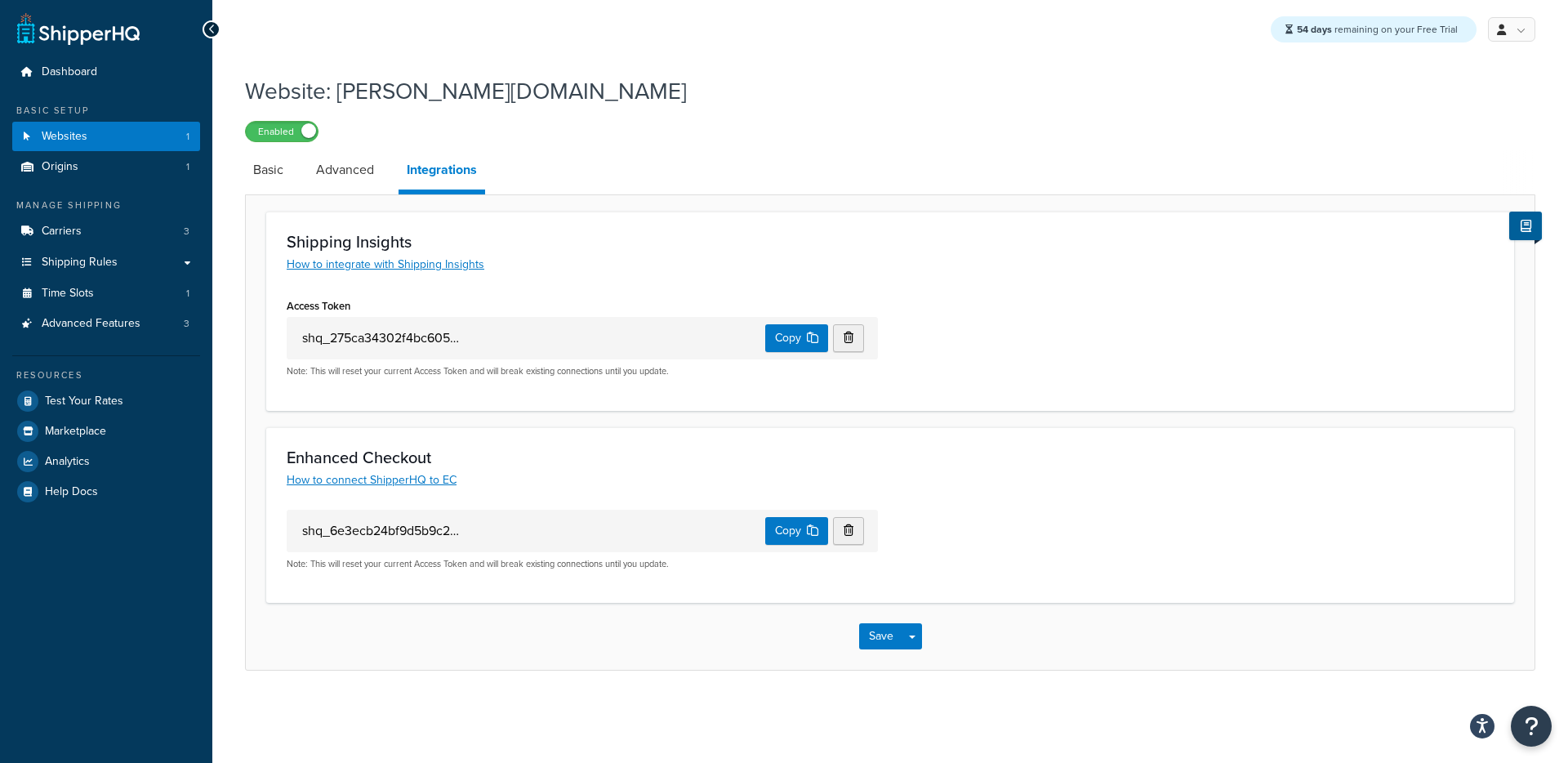 click on "shq_6e3ecb24bf9d5b9c25567261a3f05ceeff47f7ac" at bounding box center (381, 531) 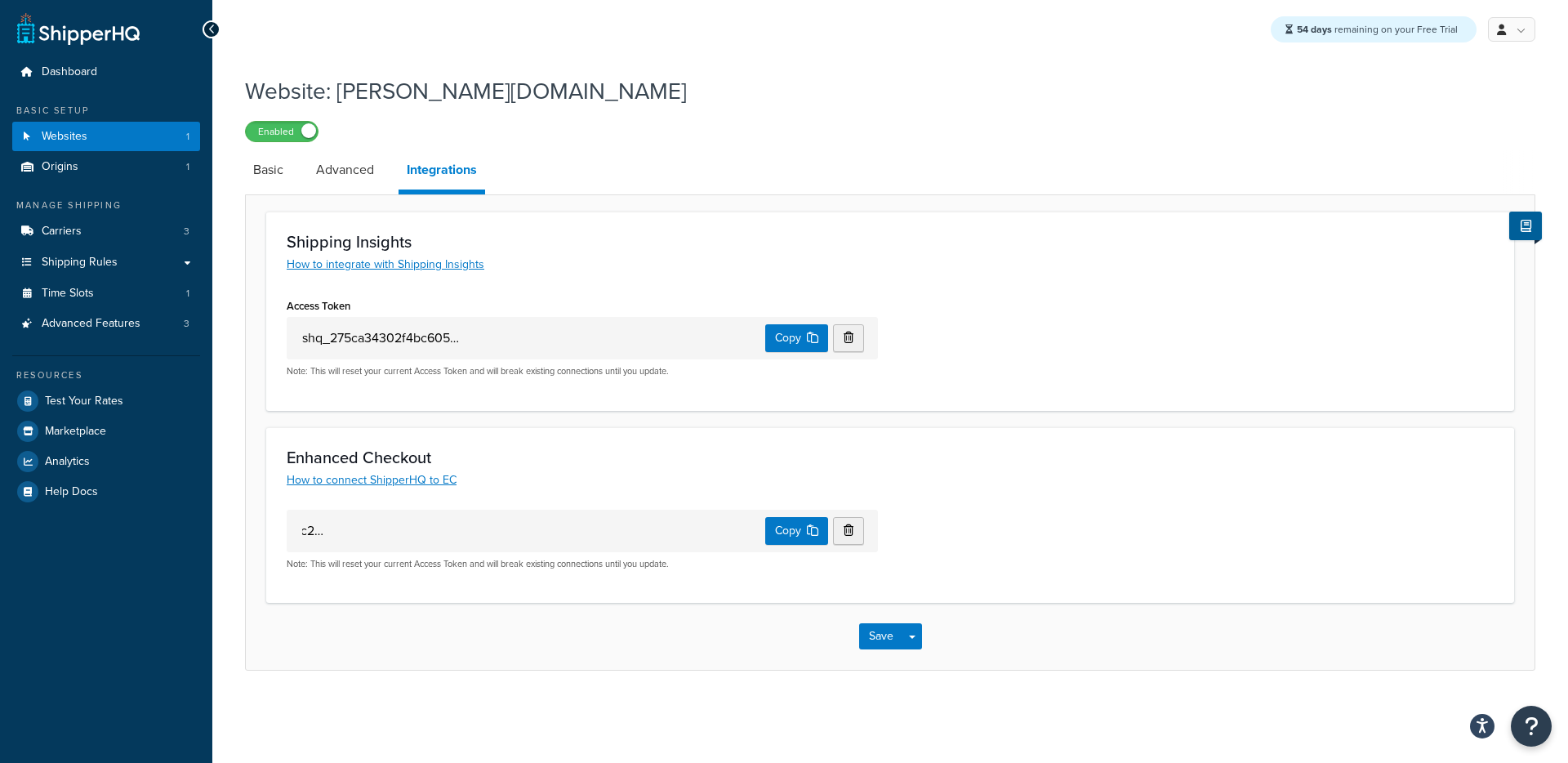 drag, startPoint x: 392, startPoint y: 525, endPoint x: 744, endPoint y: 533, distance: 352.0909 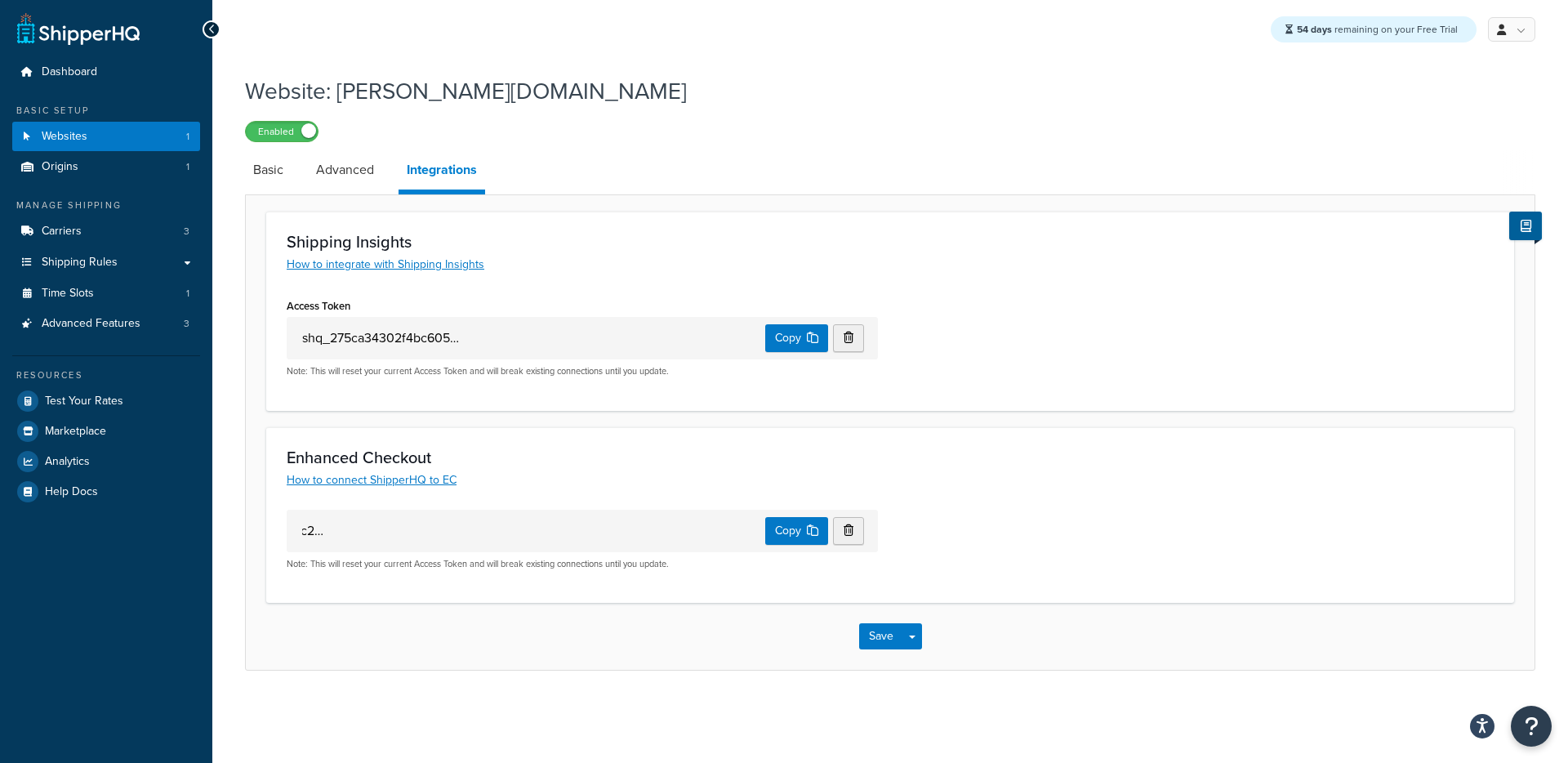 scroll, scrollTop: 0, scrollLeft: 0, axis: both 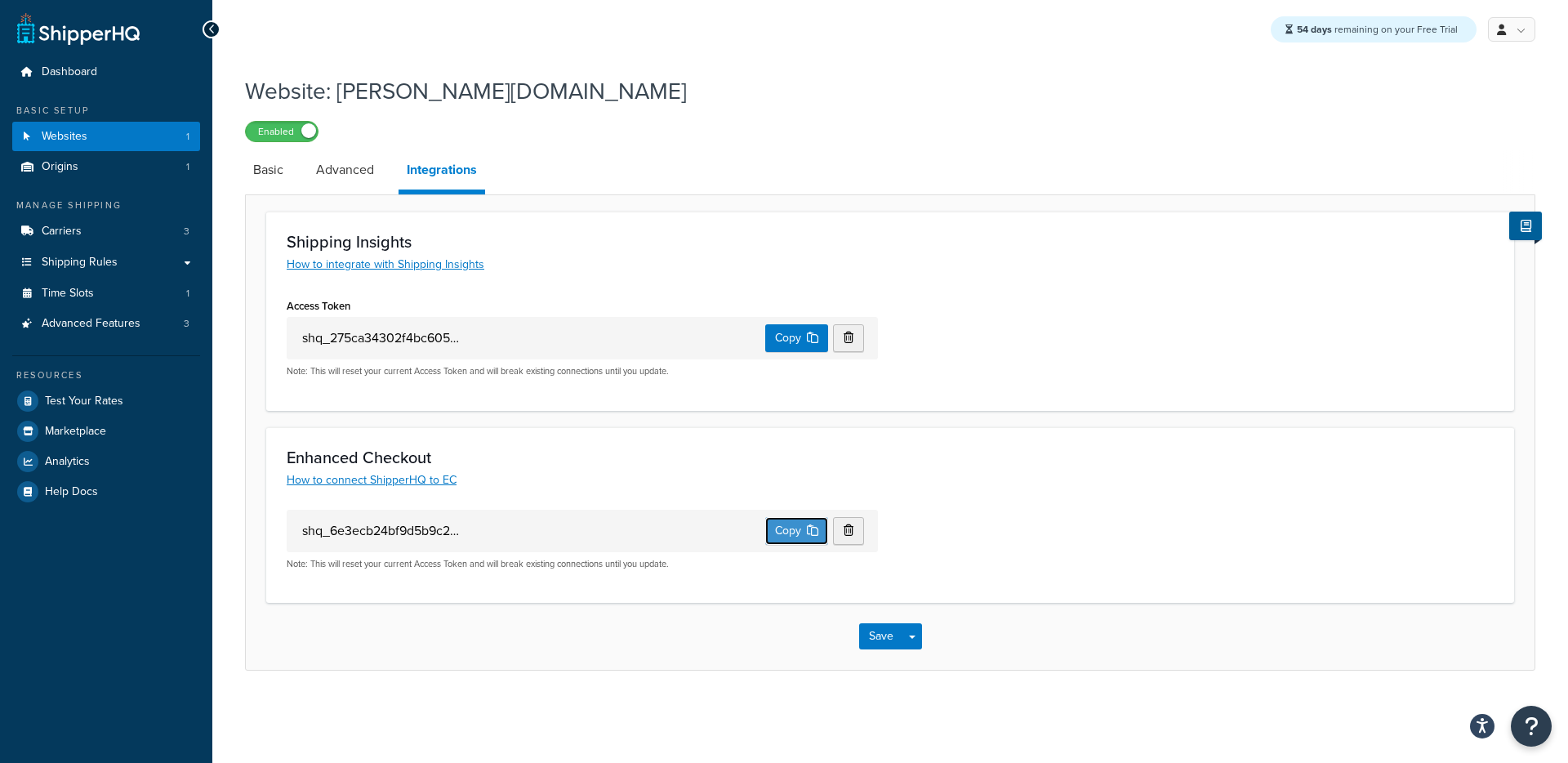 click on "Copy" at bounding box center (796, 531) 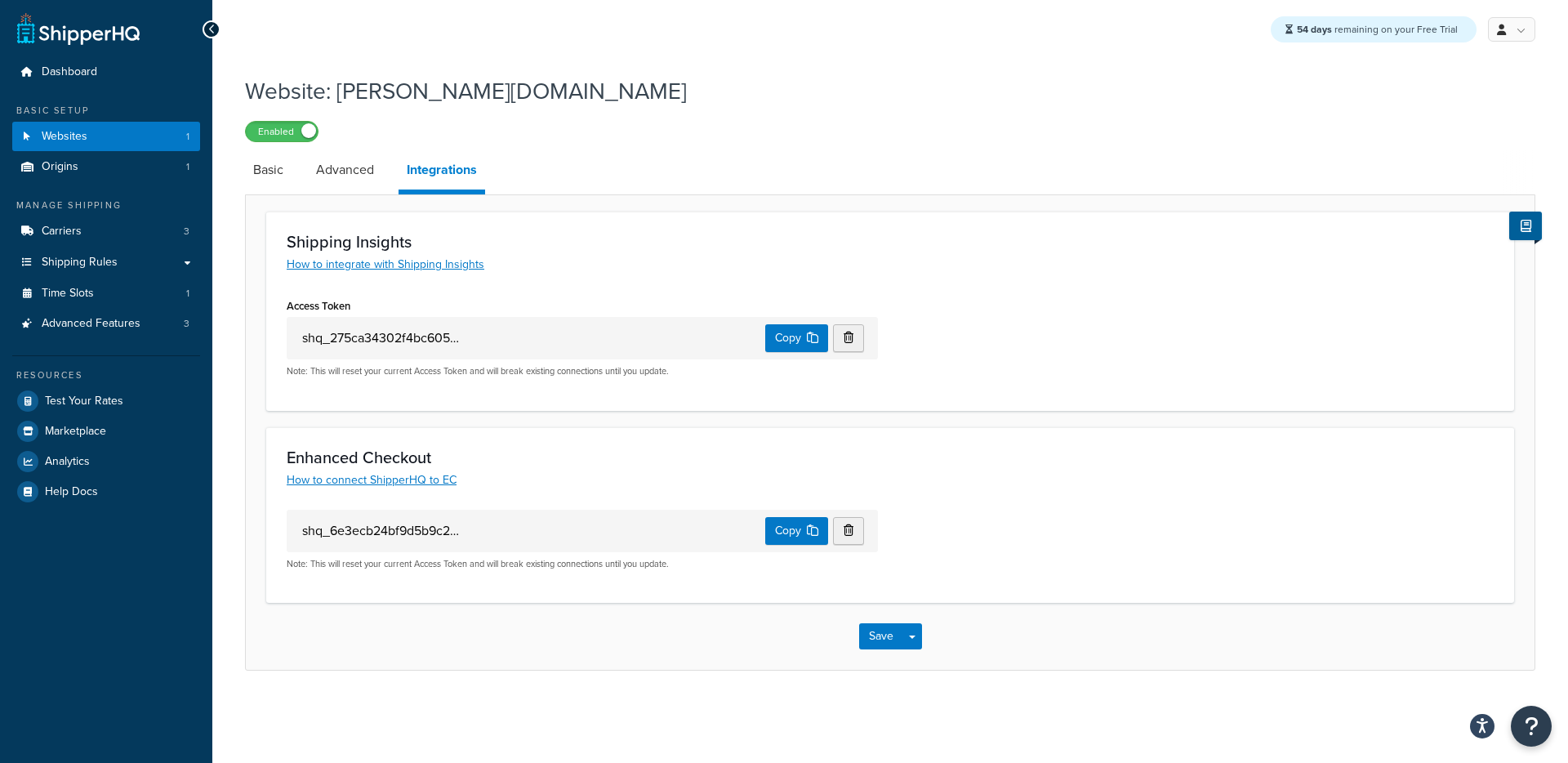 click on "shq_6e3ecb24bf9d5b9c25567261a3f05ceeff47f7ac" at bounding box center [381, 531] 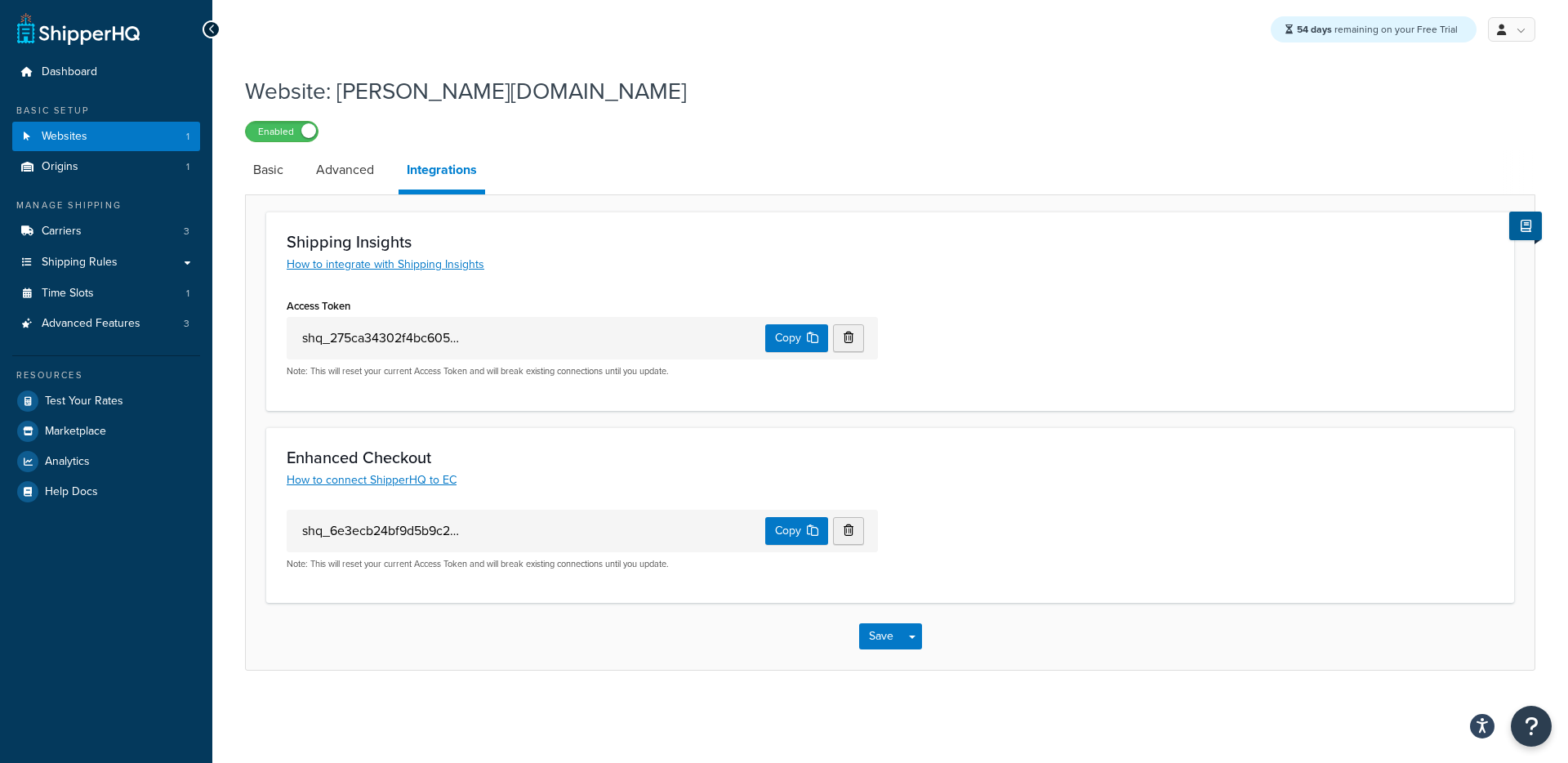click on "shq_6e3ecb24bf9d5b9c25567261a3f05ceeff47f7ac" at bounding box center [381, 531] 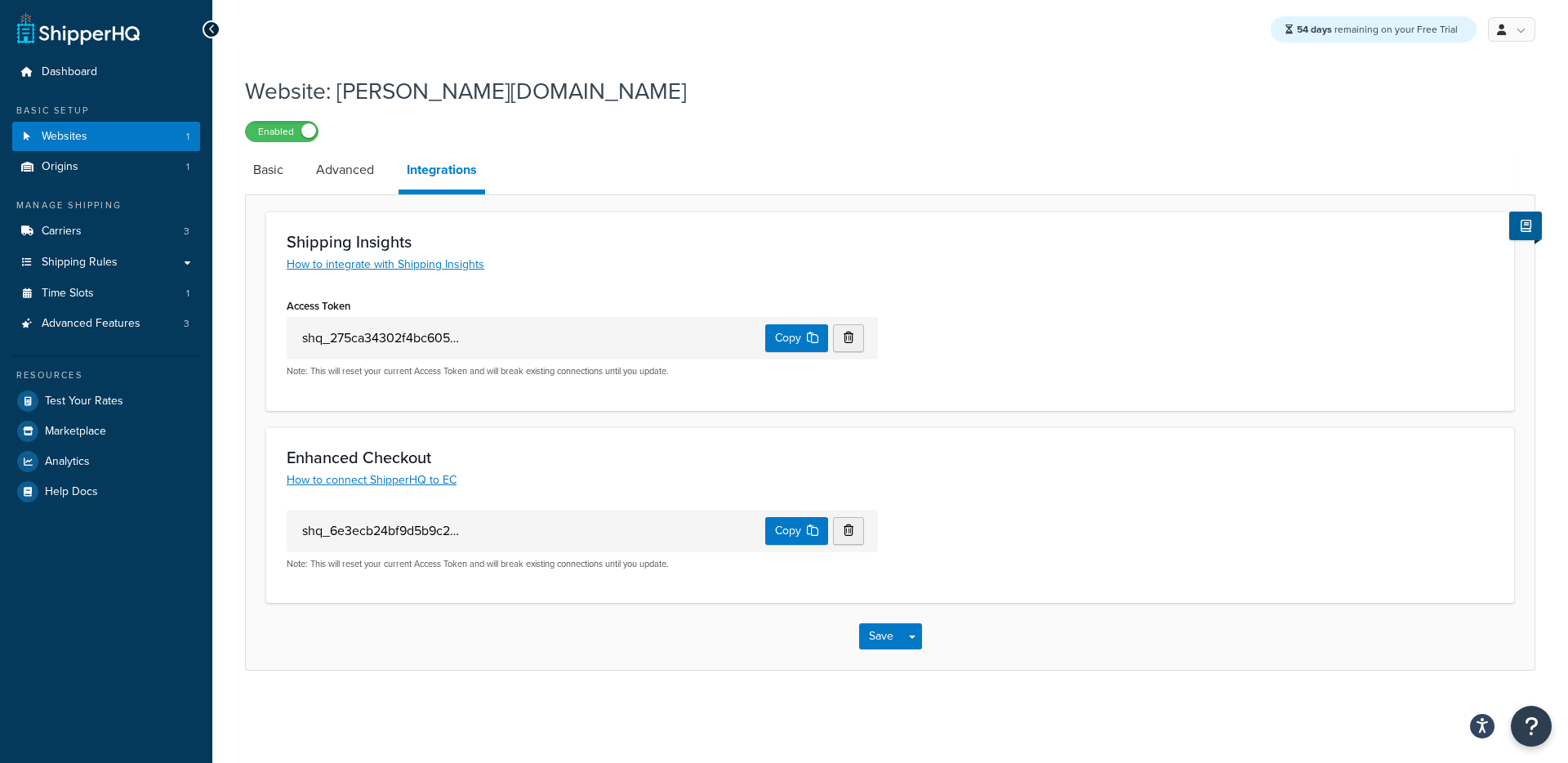 click on "shq_6e3ecb24bf9d5b9c25567261a3f05ceeff47f7ac" at bounding box center [381, 531] 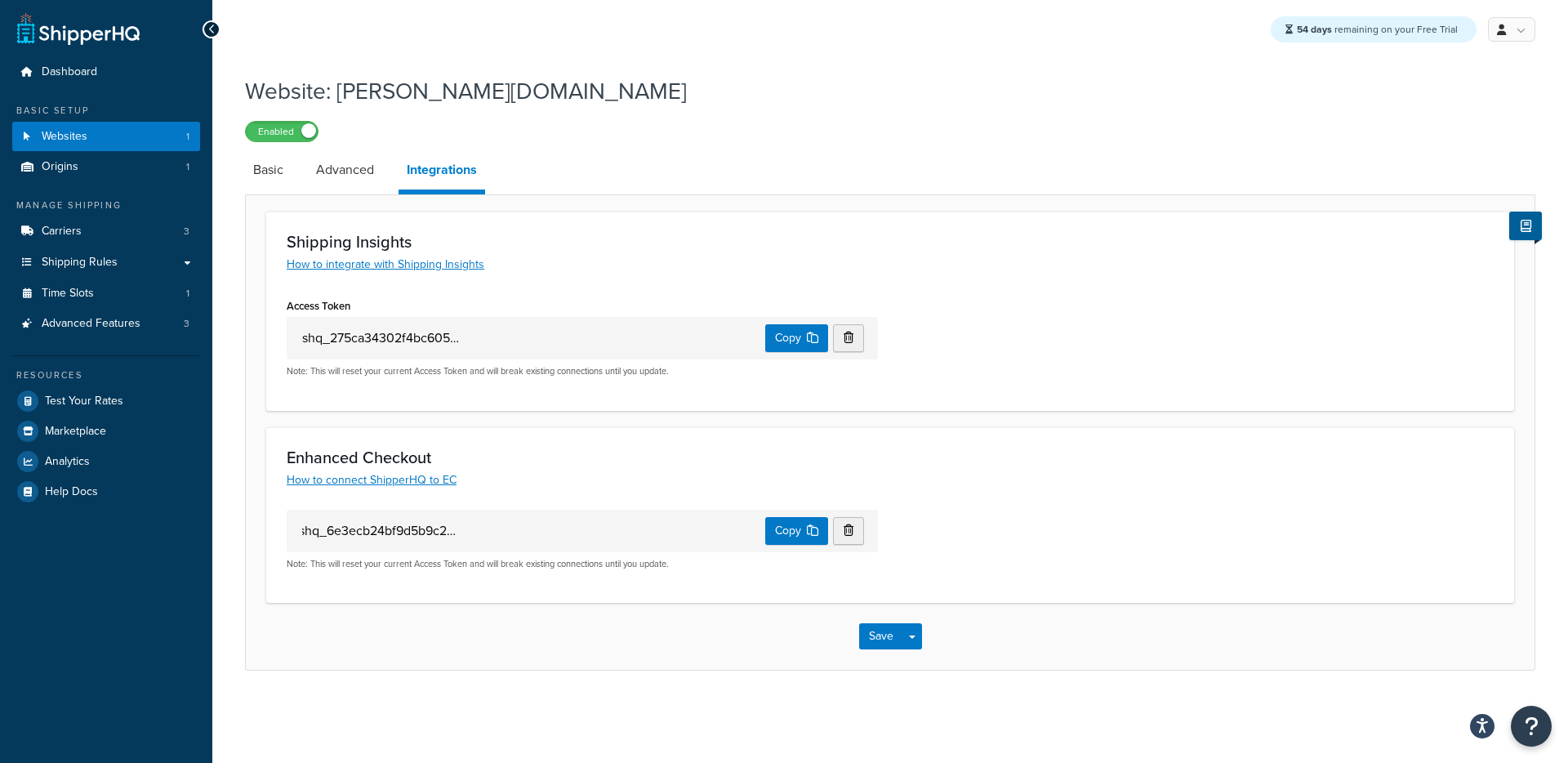 scroll, scrollTop: 0, scrollLeft: 0, axis: both 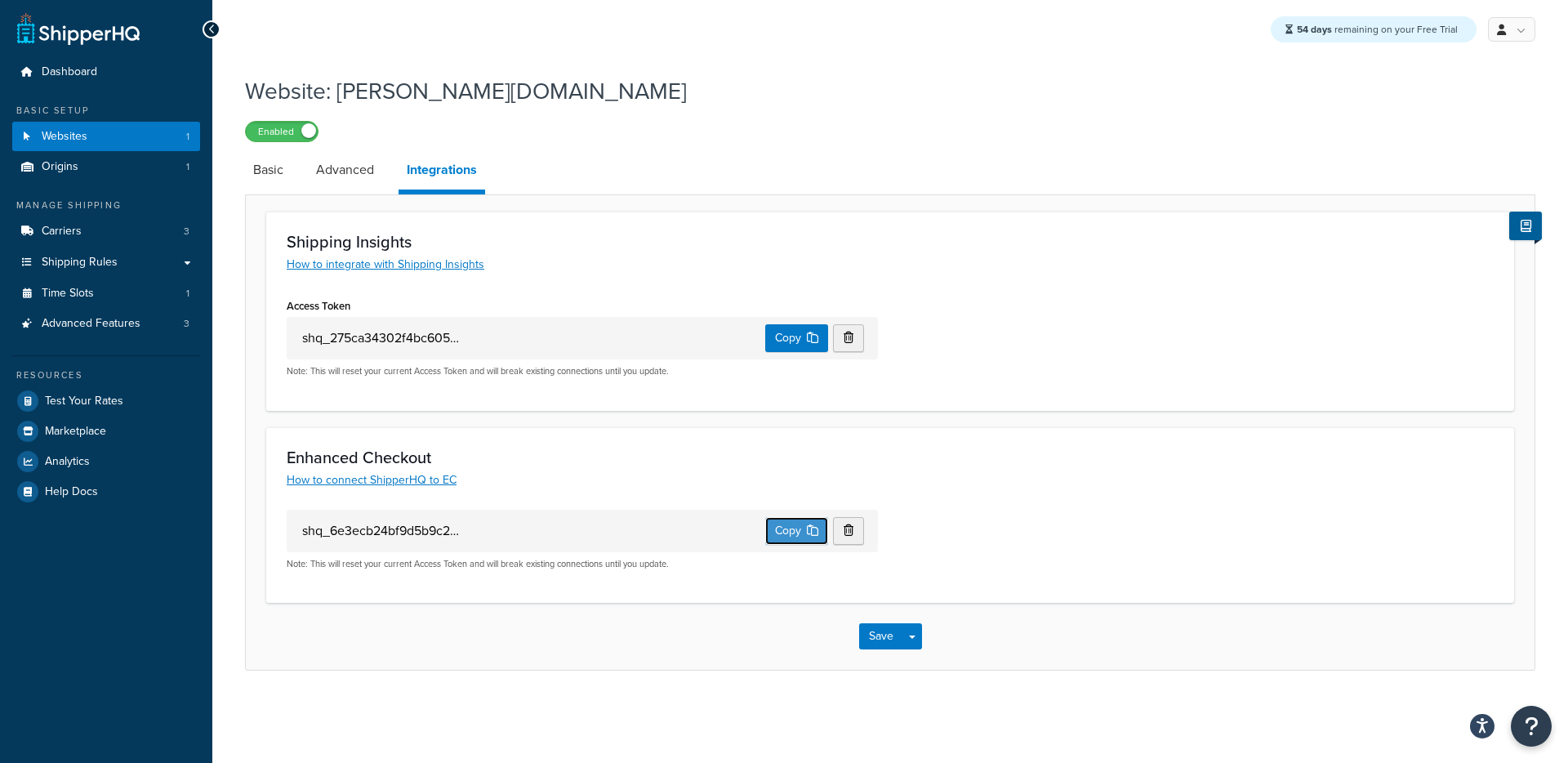drag, startPoint x: 791, startPoint y: 529, endPoint x: 786, endPoint y: 544, distance: 15.811388 